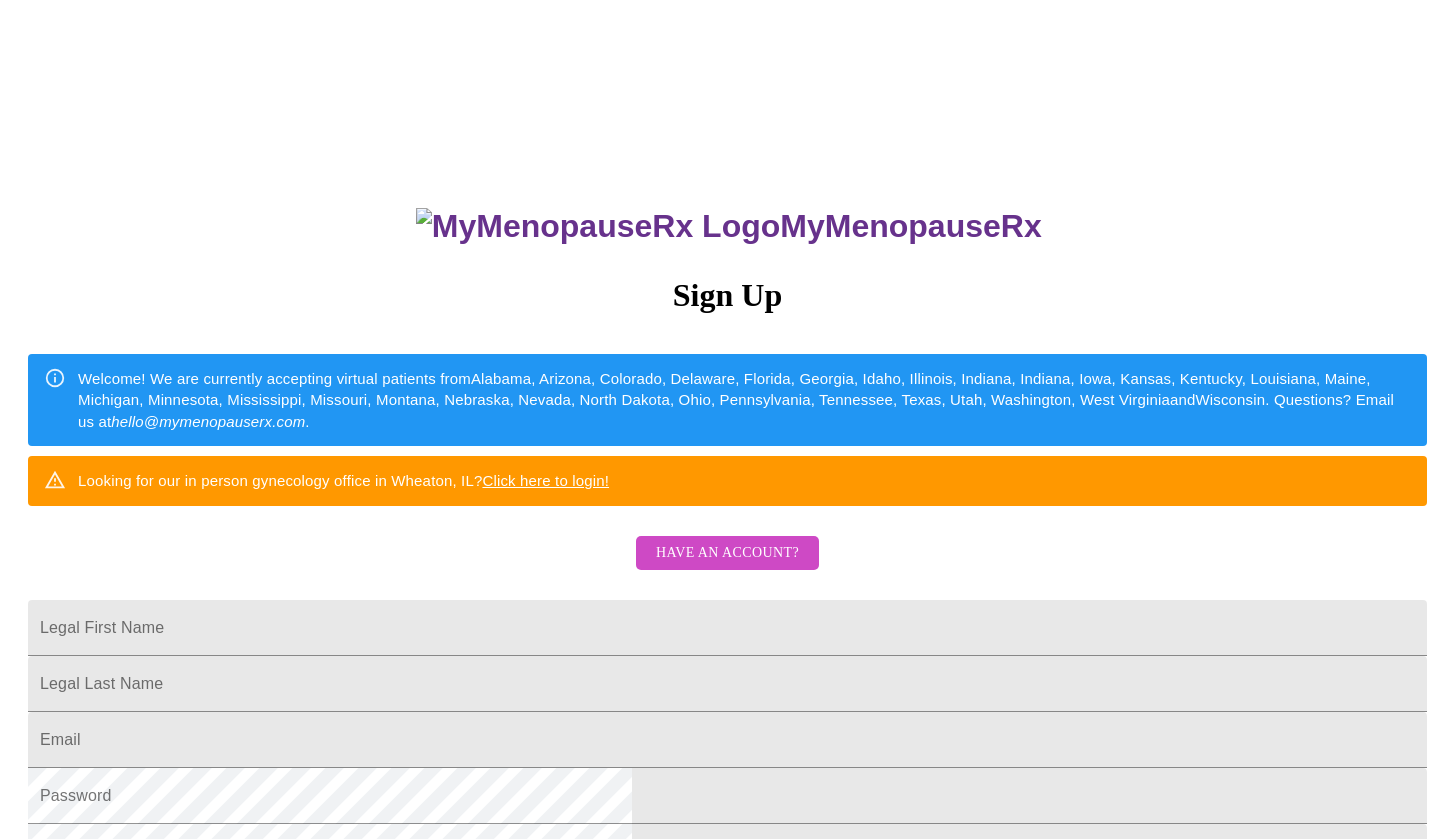 scroll, scrollTop: 0, scrollLeft: 0, axis: both 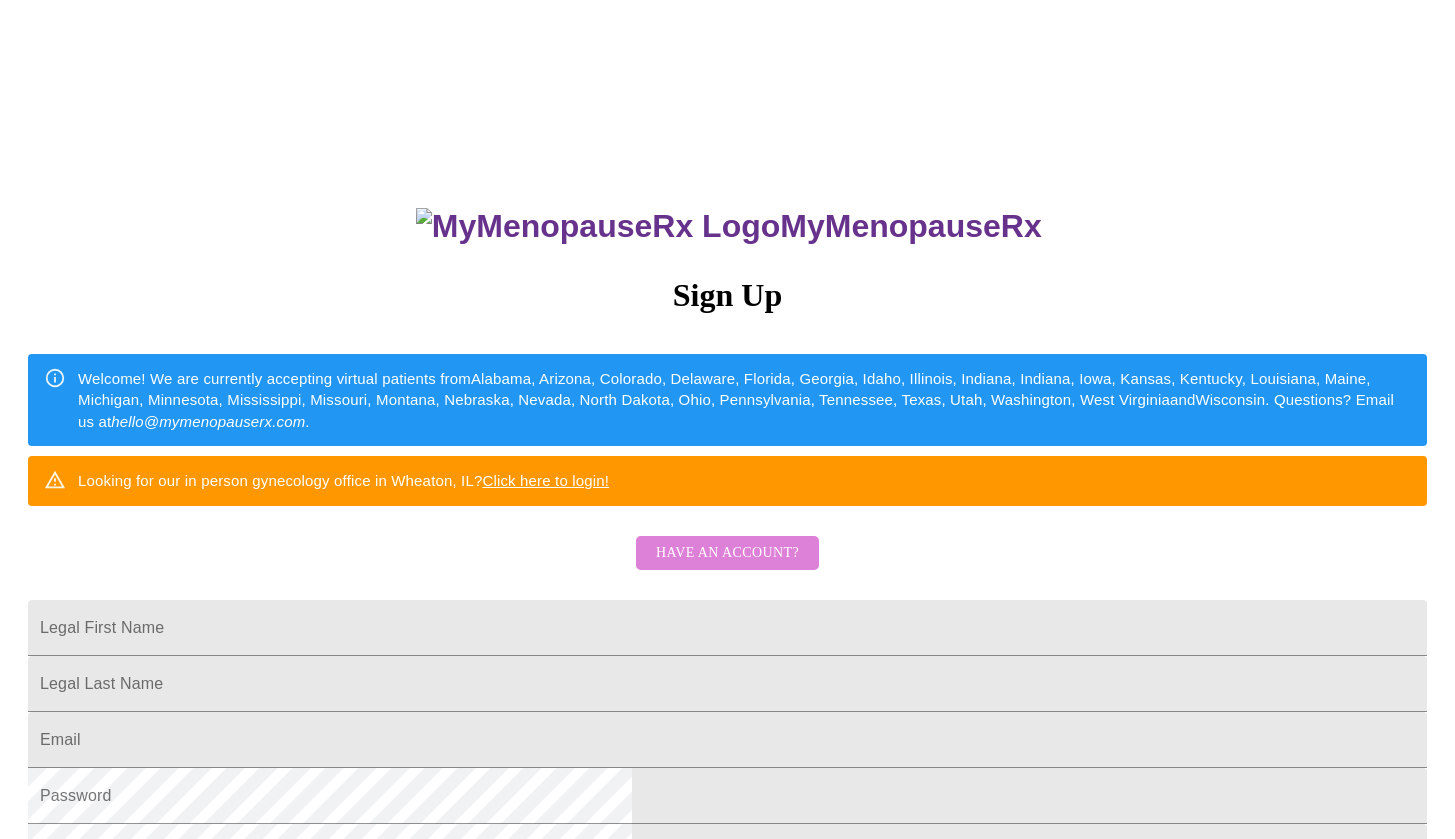 click on "Have an account?" at bounding box center (727, 553) 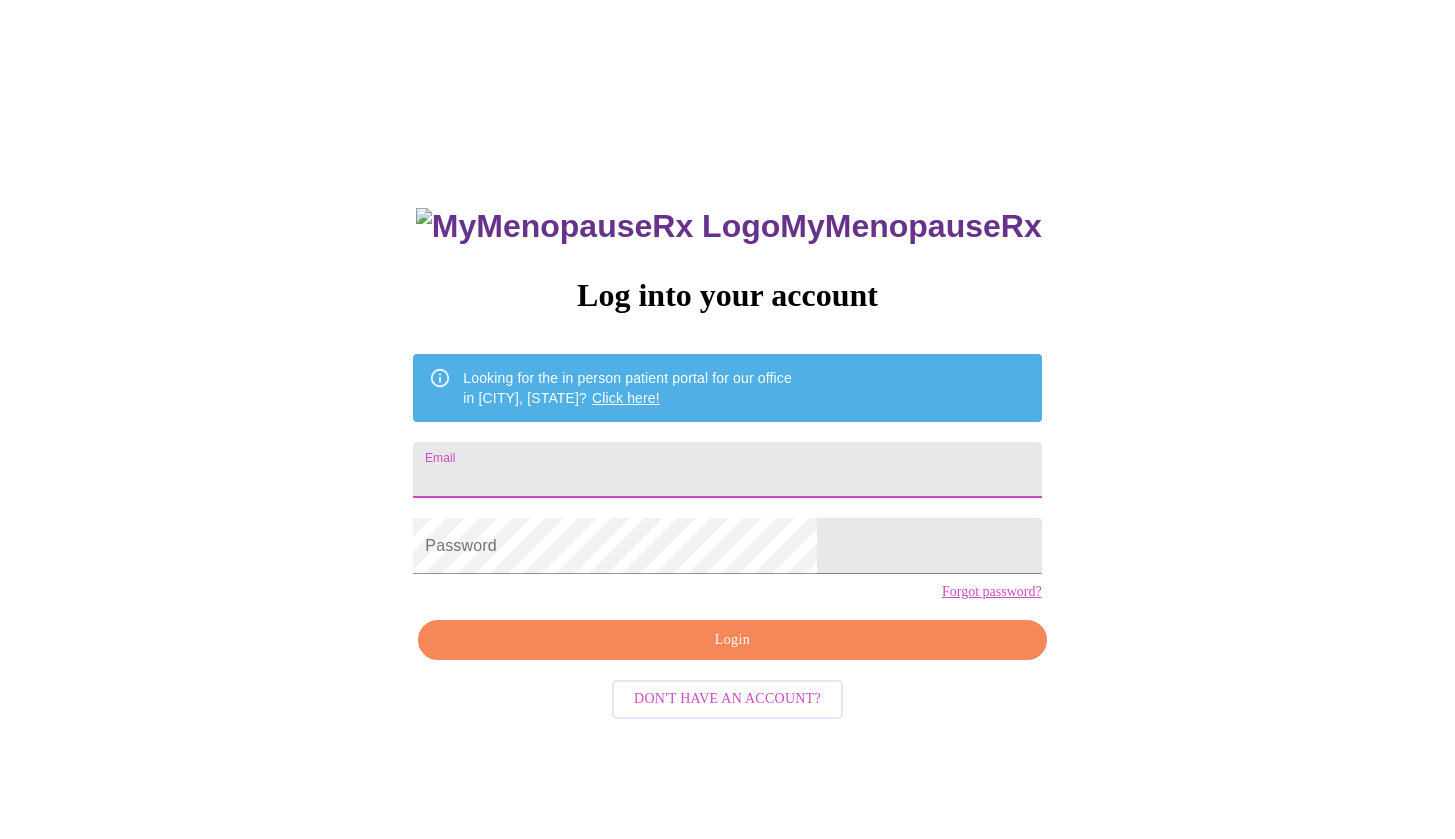 type on "[LAST]" 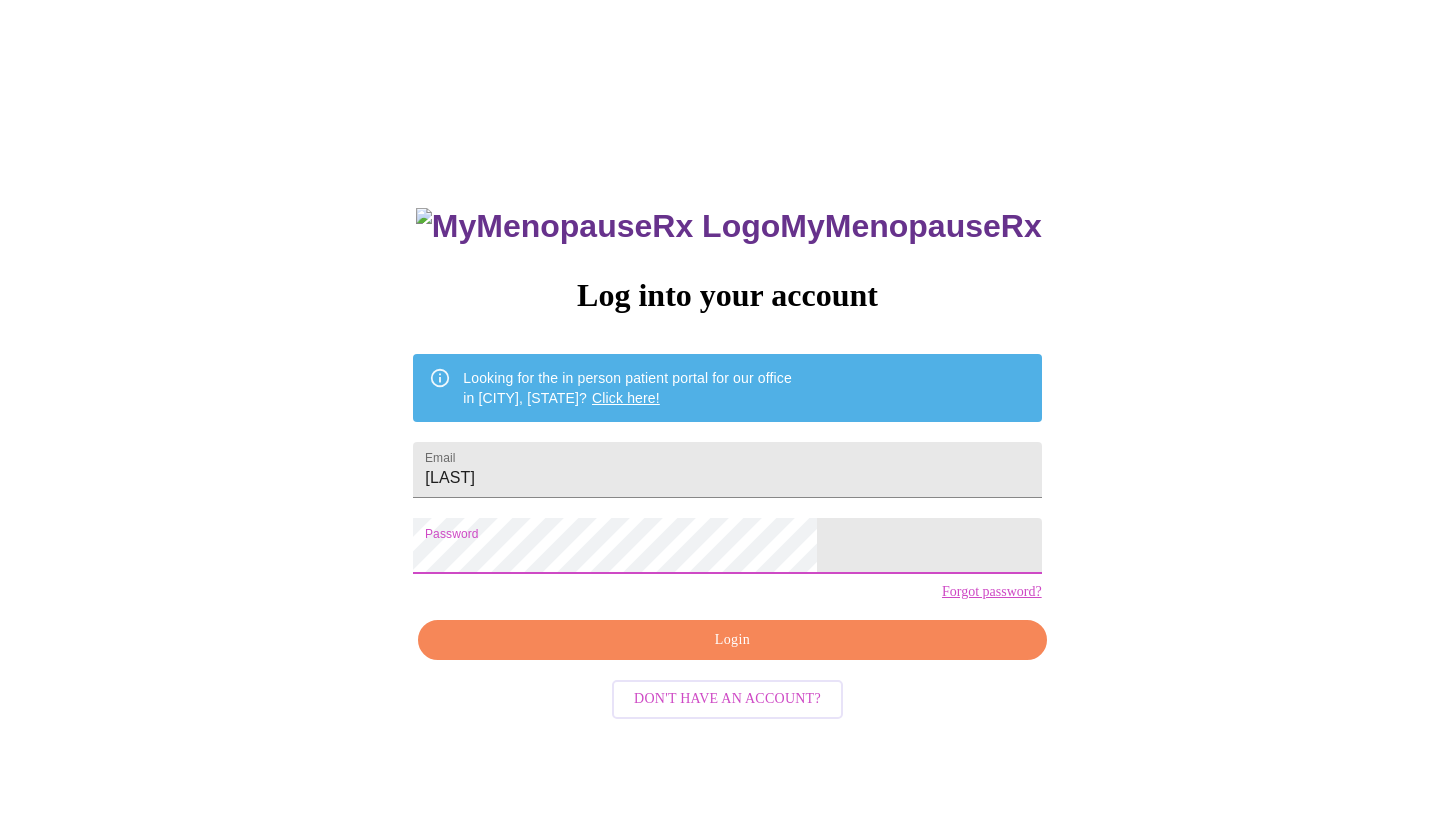 click on "Login" at bounding box center (732, 640) 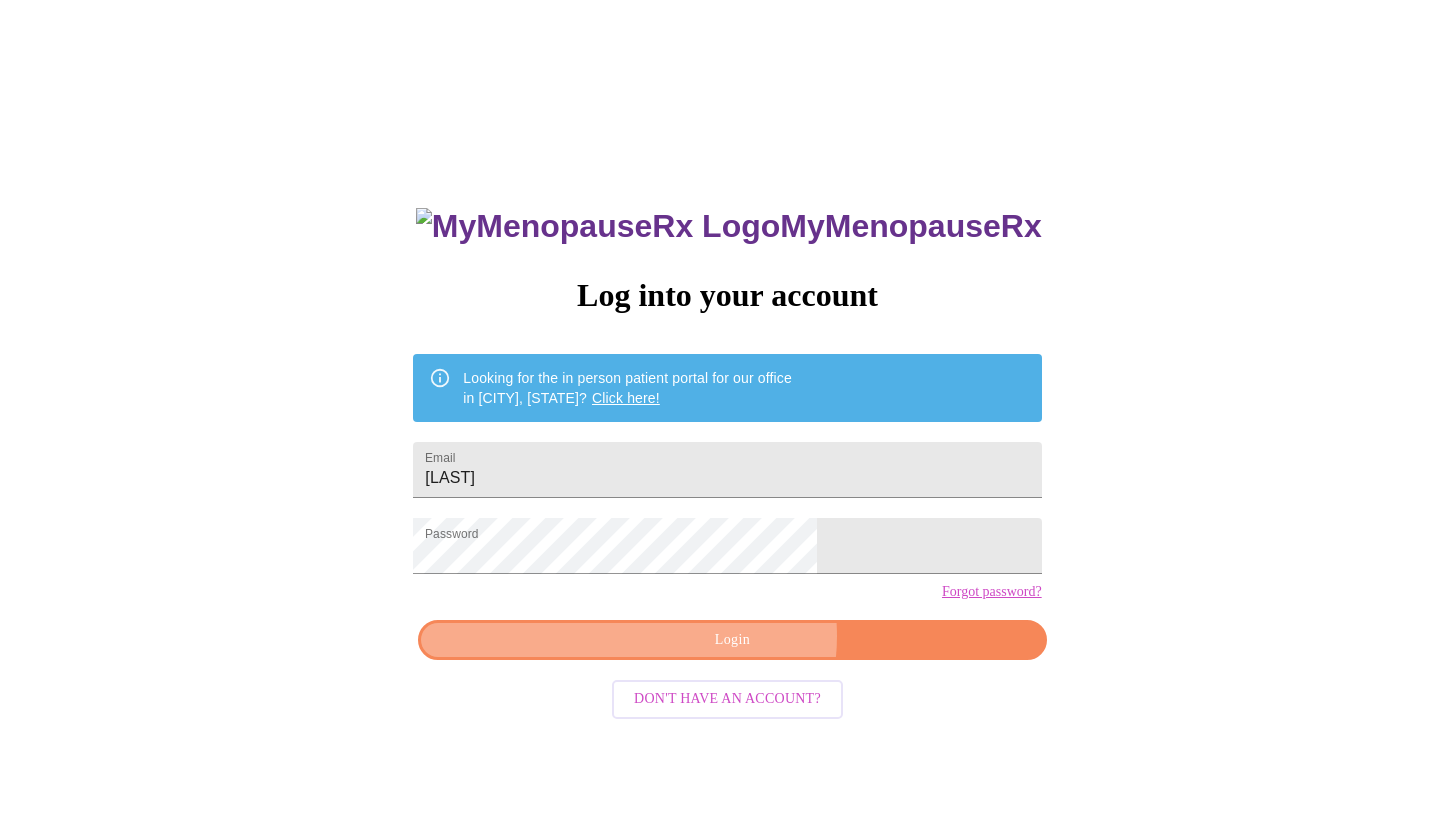 click on "Login" at bounding box center (732, 640) 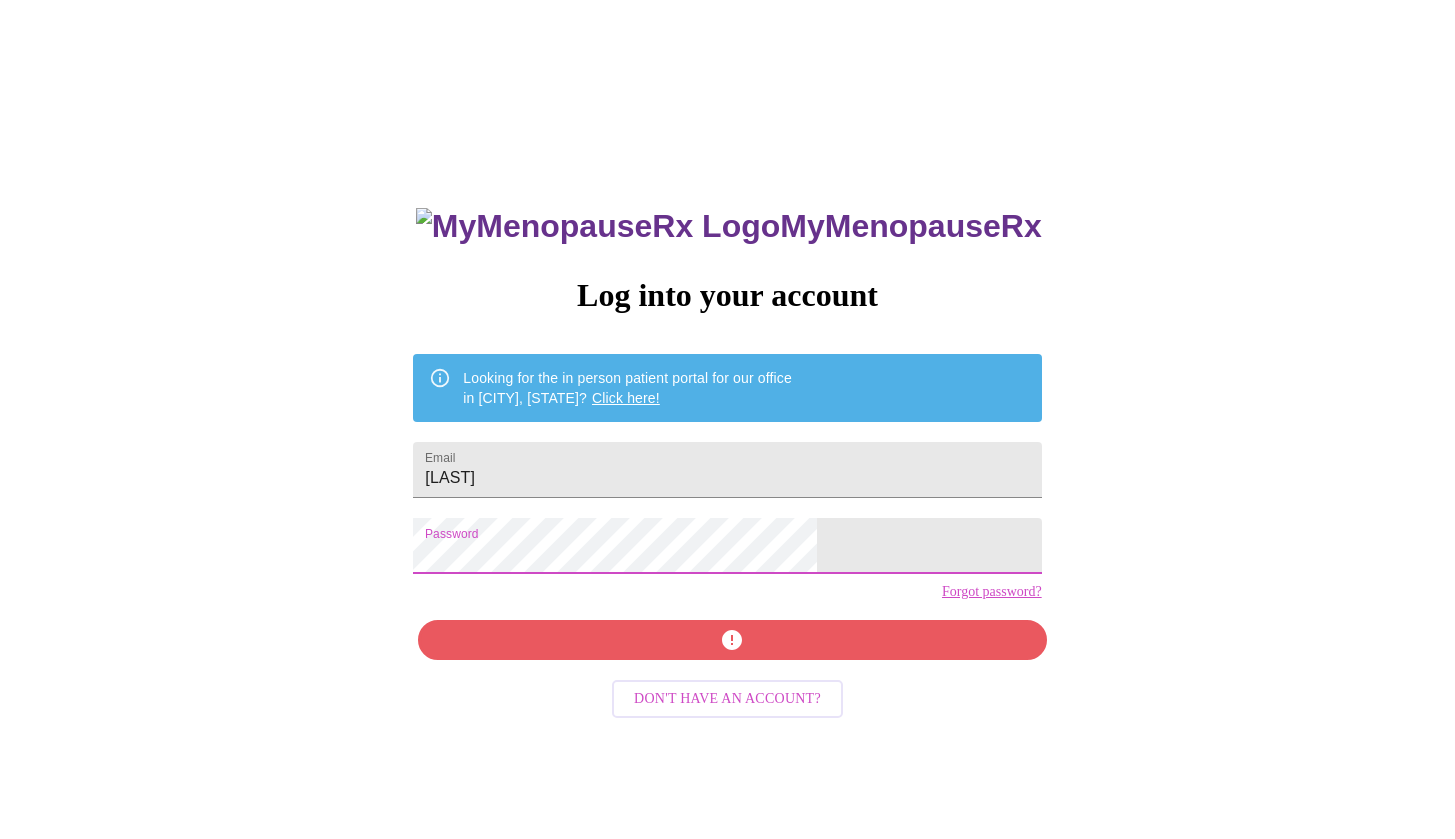 click on "MyMenopauseRx Log into your account Looking for the in person patient portal for our office   in Wheaton, IL? Click here! Email TAMerkel Password Forgot password? Don't have an account?" at bounding box center [727, 595] 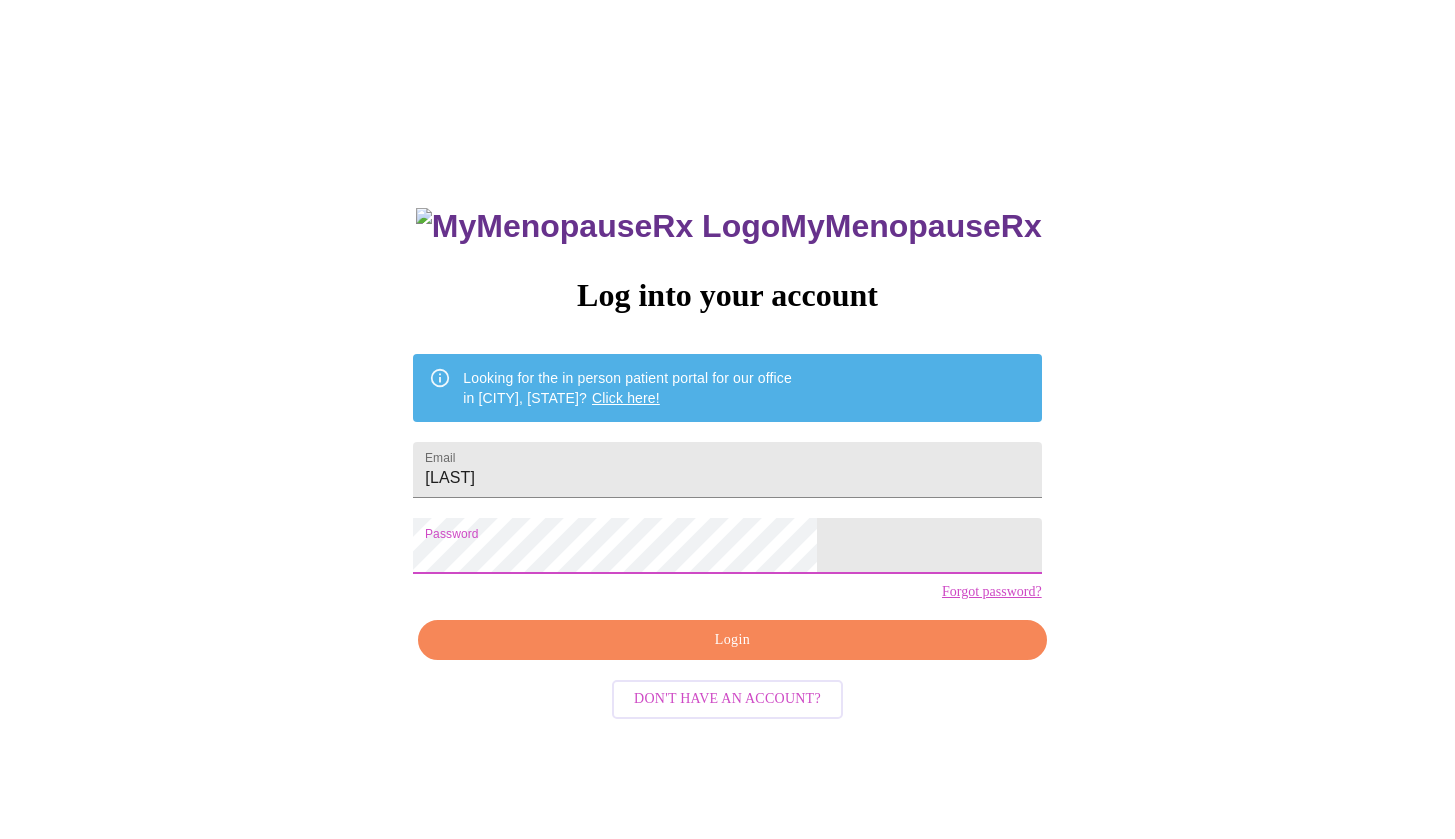 click on "Login" at bounding box center [732, 640] 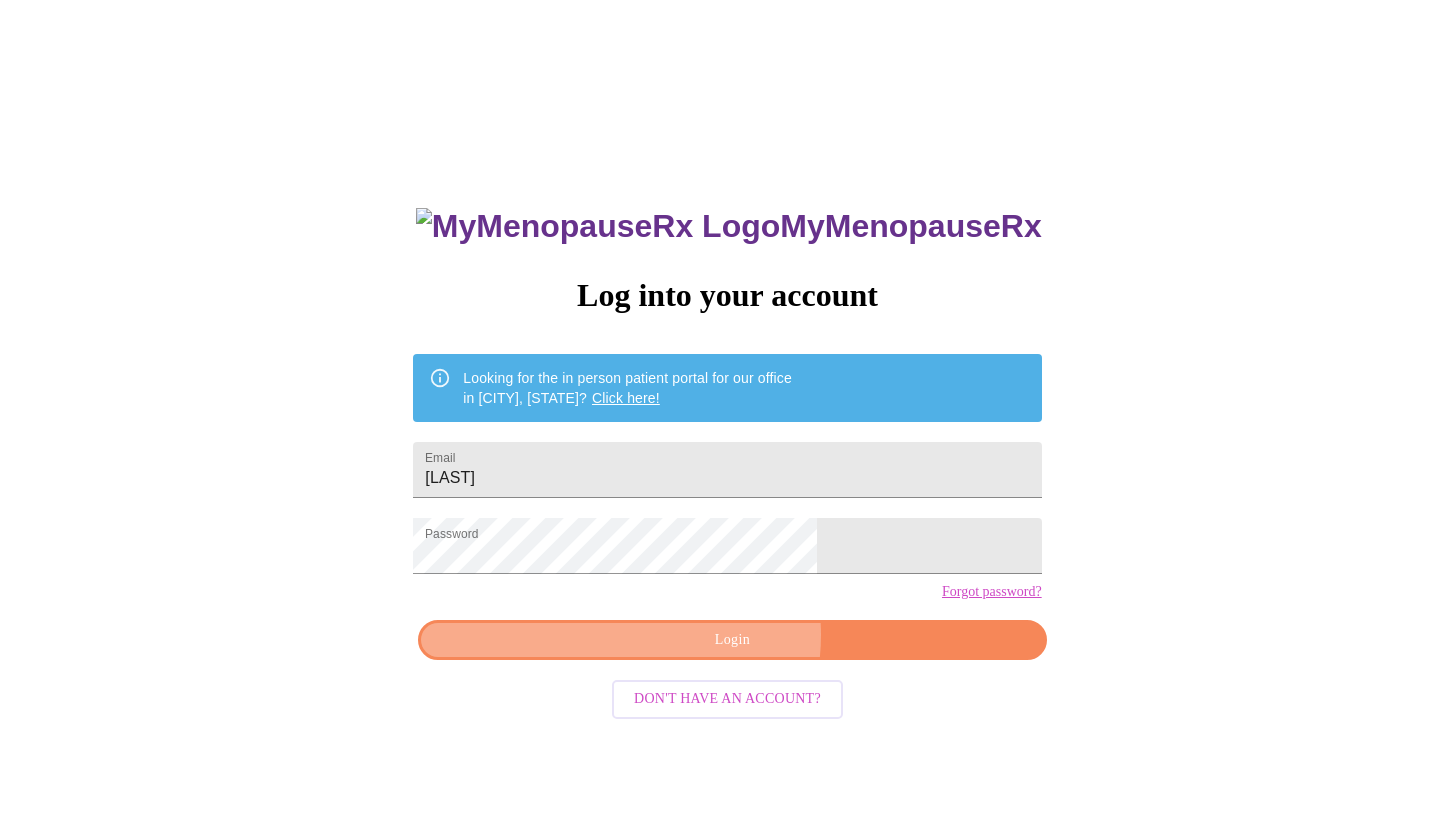click on "Login" at bounding box center [732, 640] 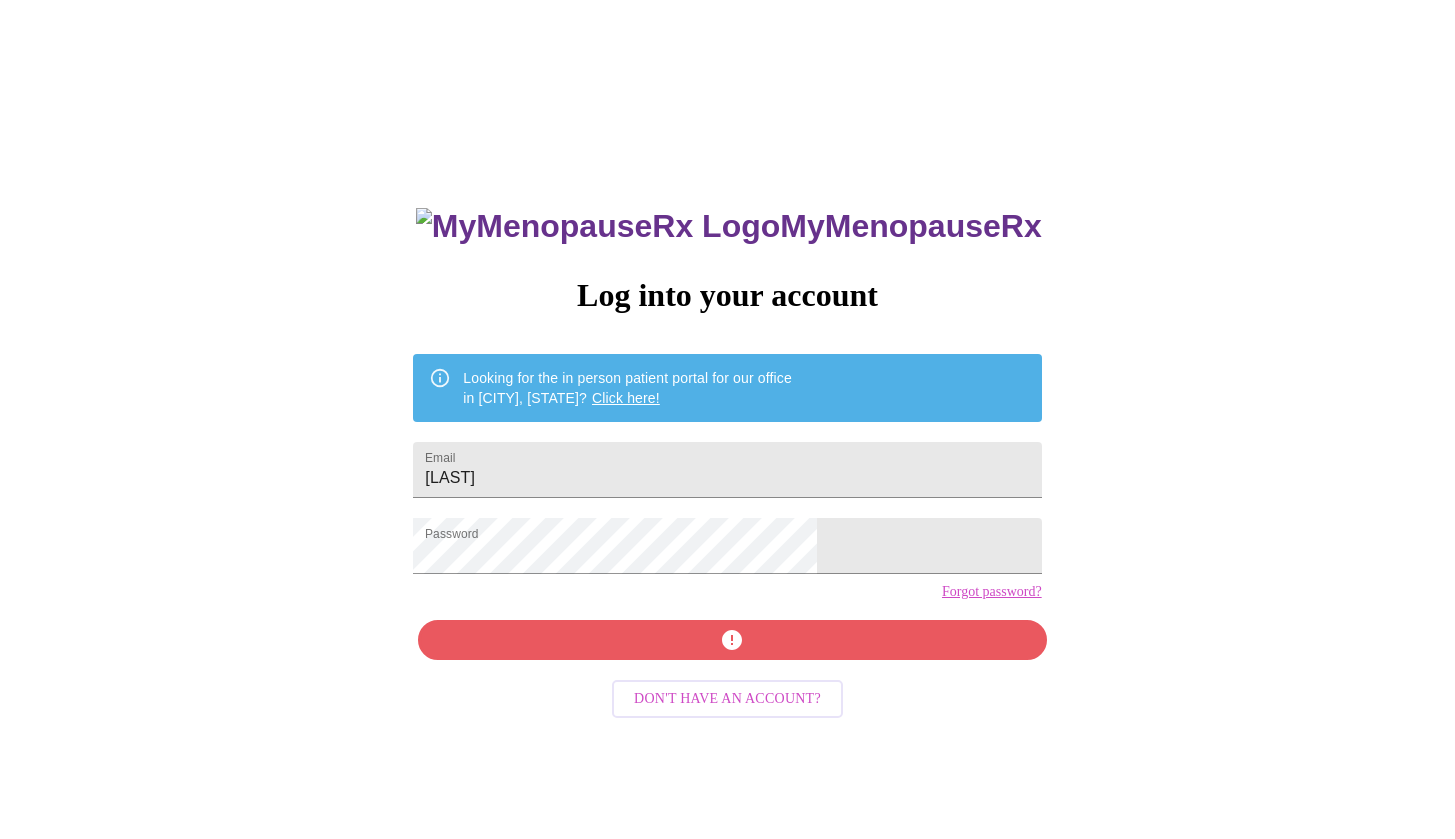 click on "Forgot password?" at bounding box center [992, 592] 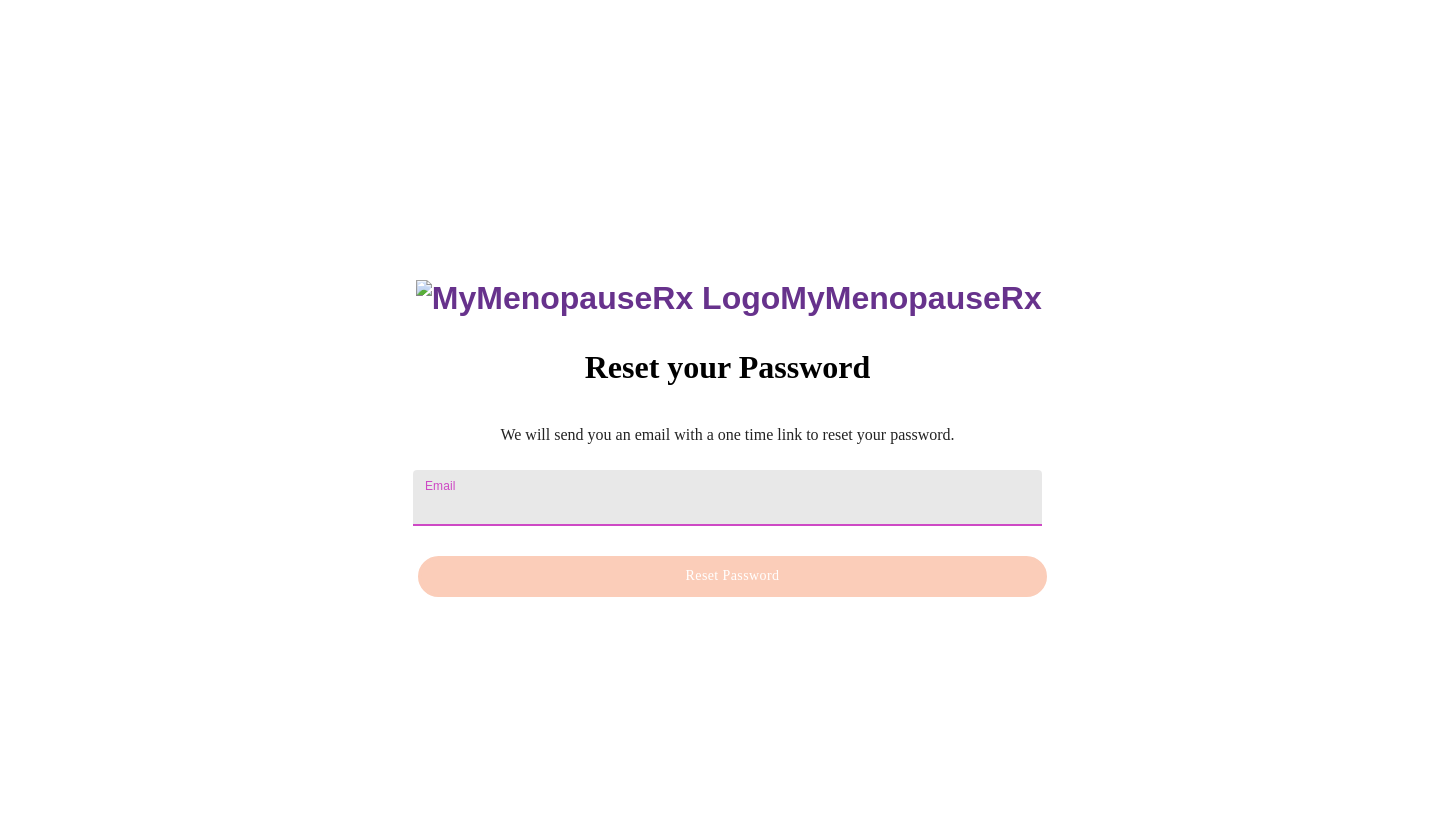 click on "Email" at bounding box center (727, 498) 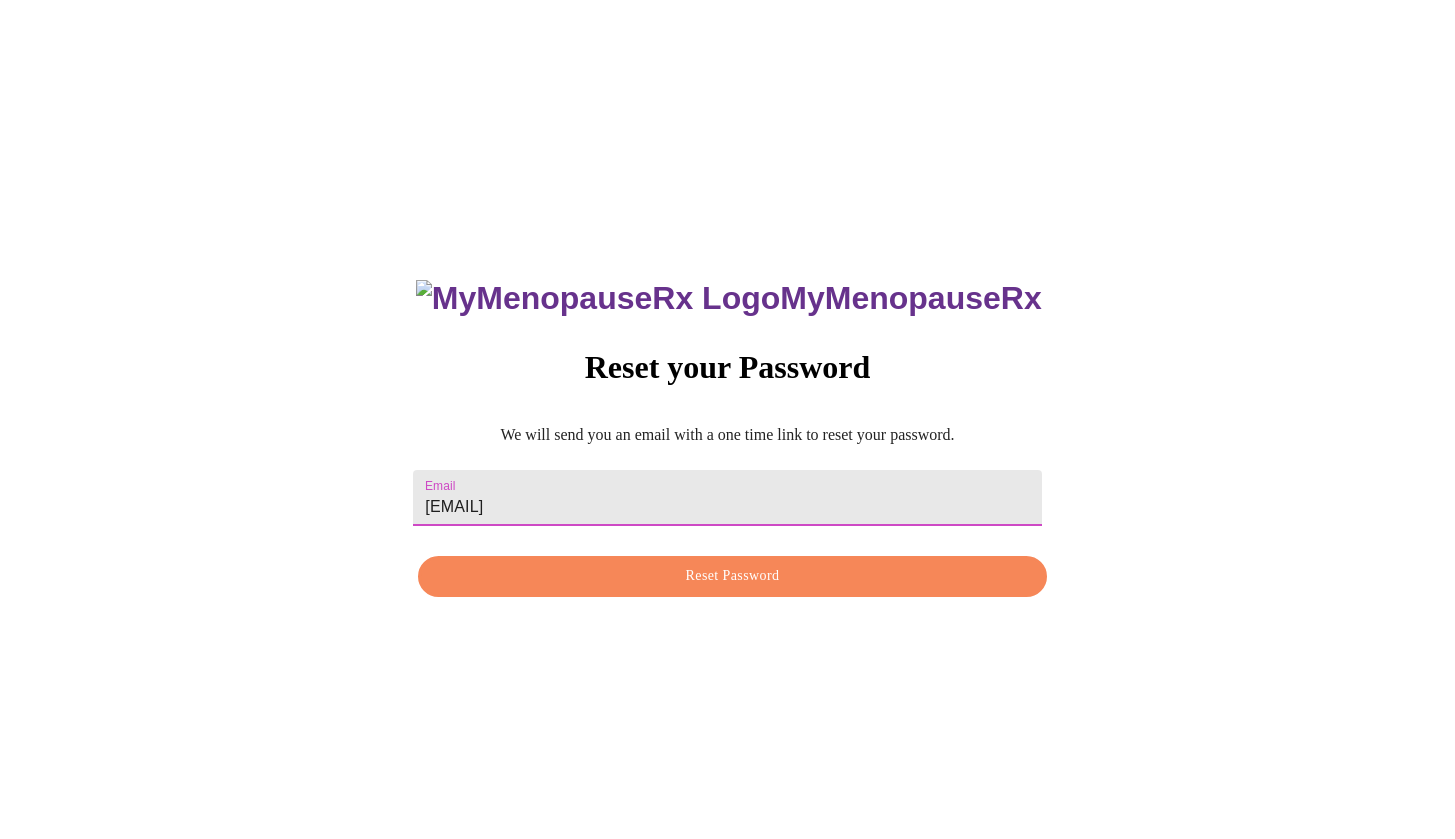 click on "Reset Password" at bounding box center (732, 576) 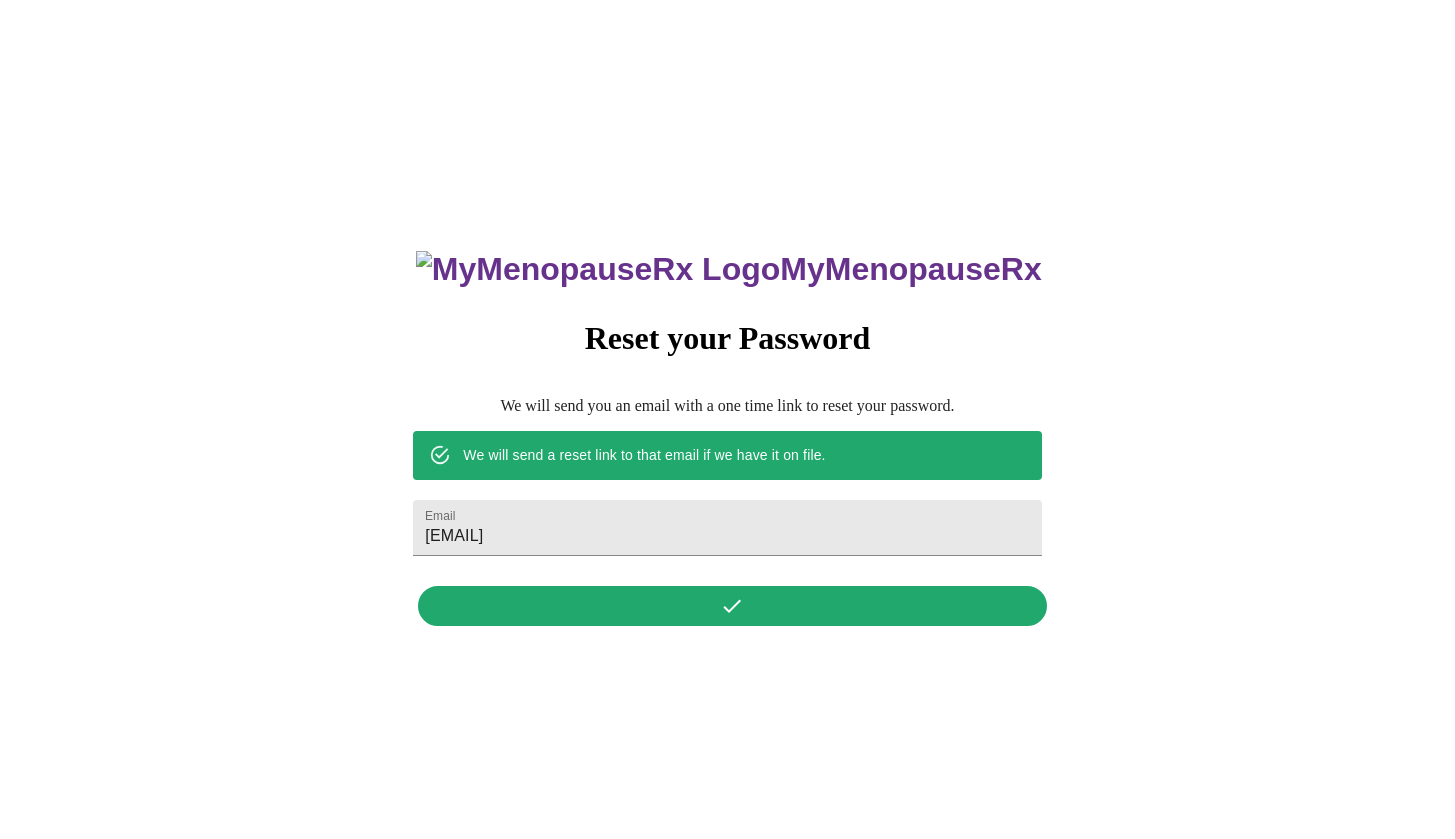 click on "MyMenopauseRx Reset your Password We will send you an email with a one time link to reset your password. We will send a reset link to that email if we have it on file. Email runbaby15@gmail.com" at bounding box center (727, 427) 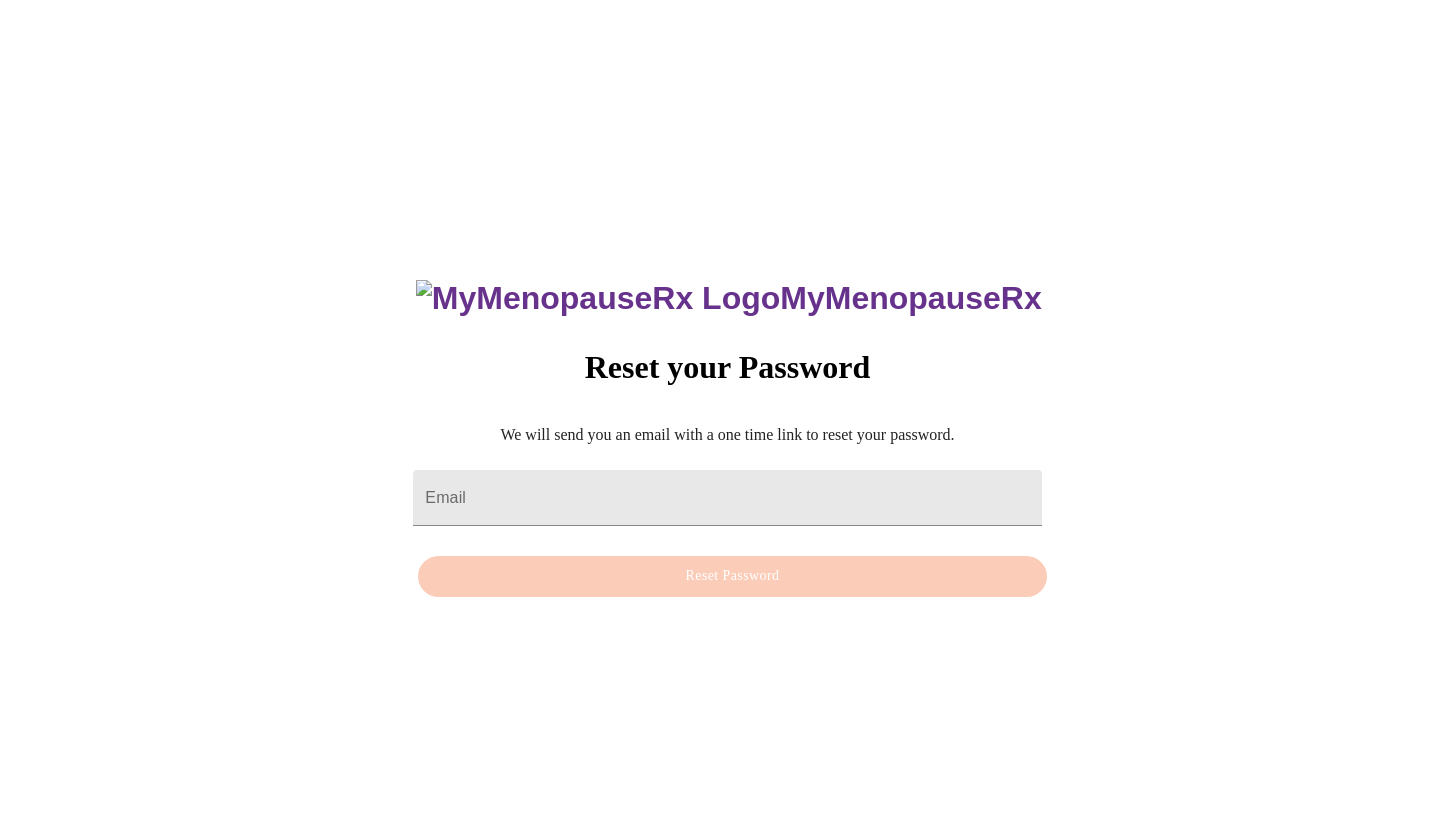 scroll, scrollTop: 0, scrollLeft: 0, axis: both 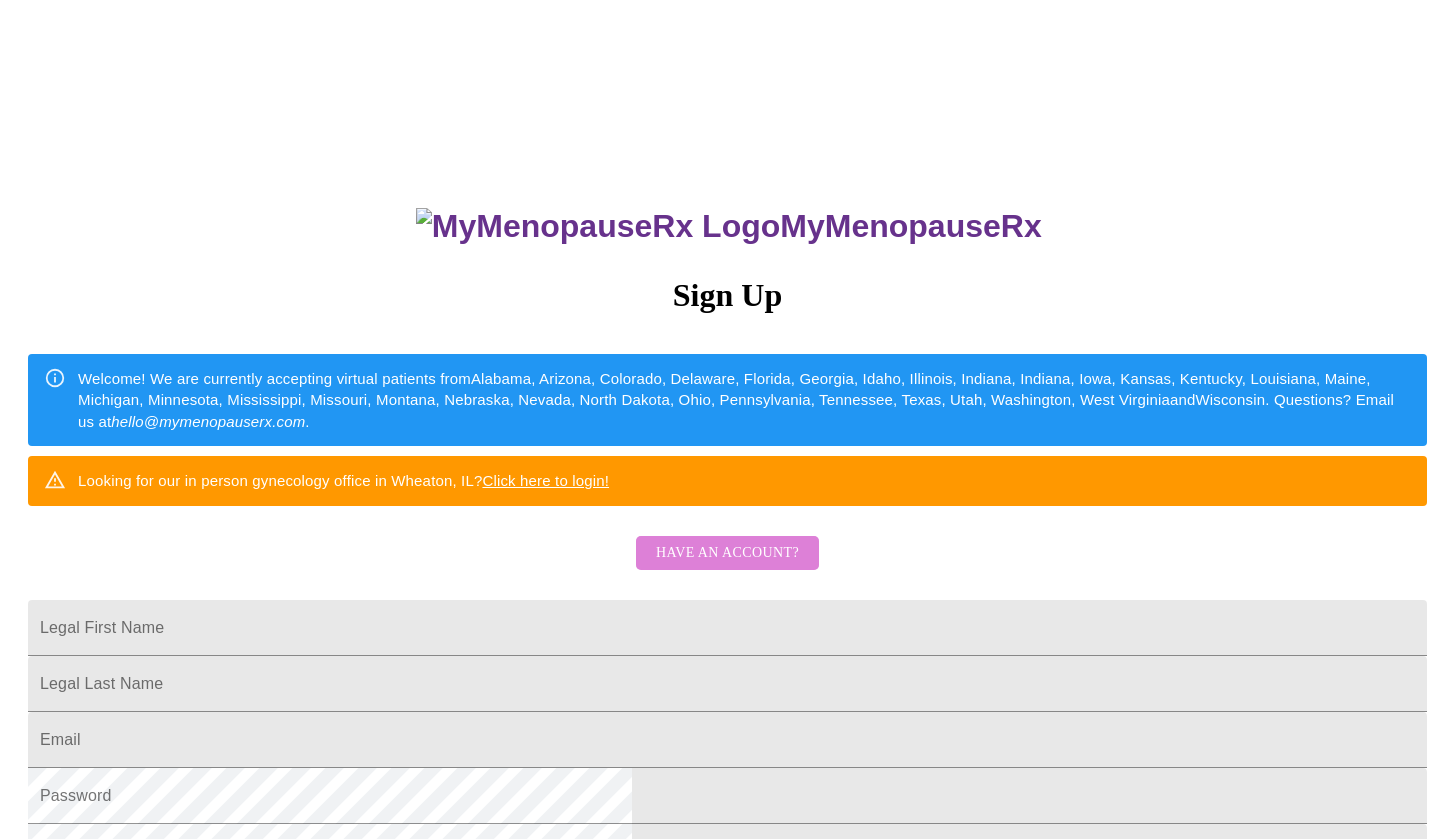 click on "Have an account?" at bounding box center (727, 553) 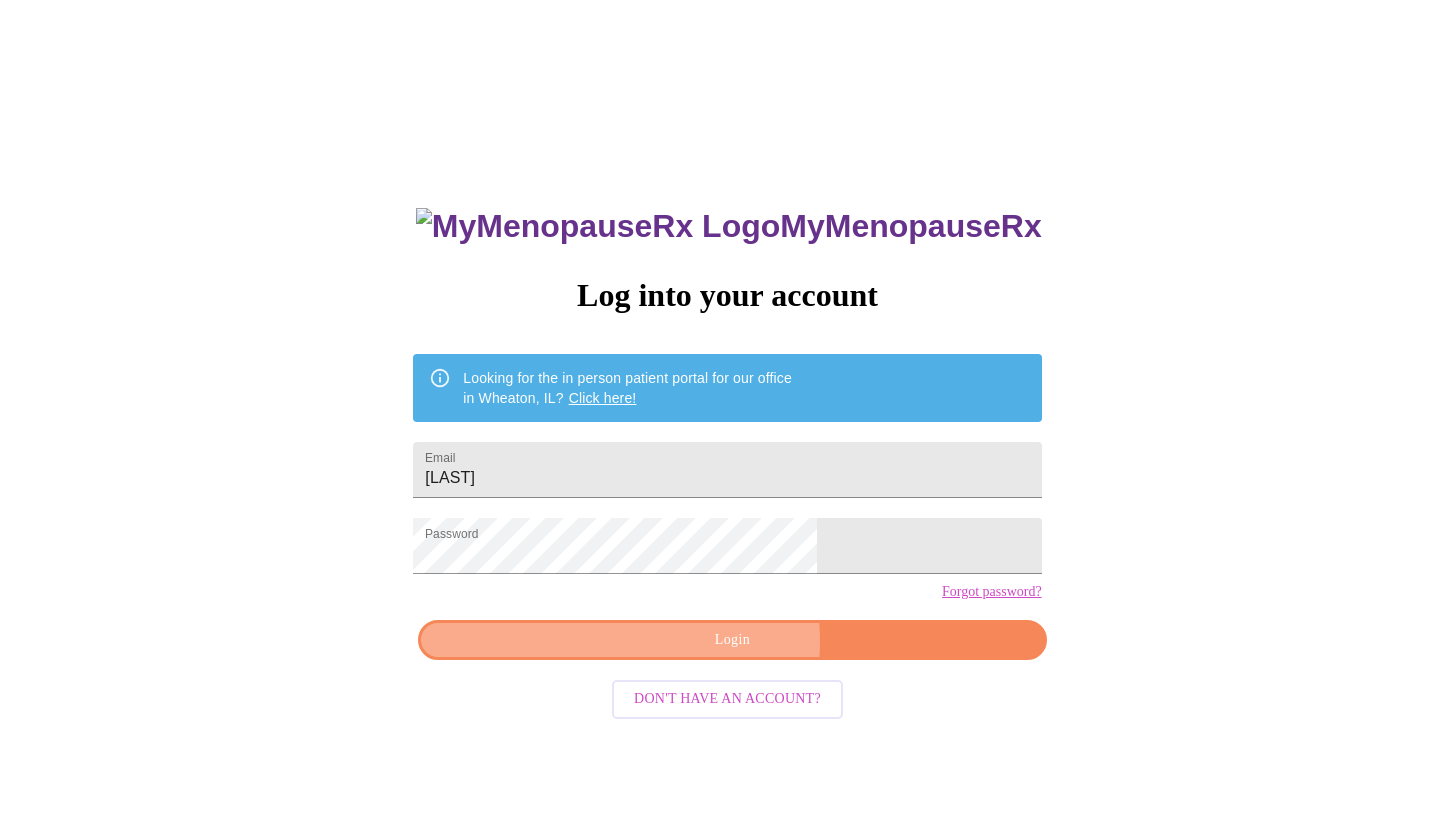 click on "Login" at bounding box center [732, 640] 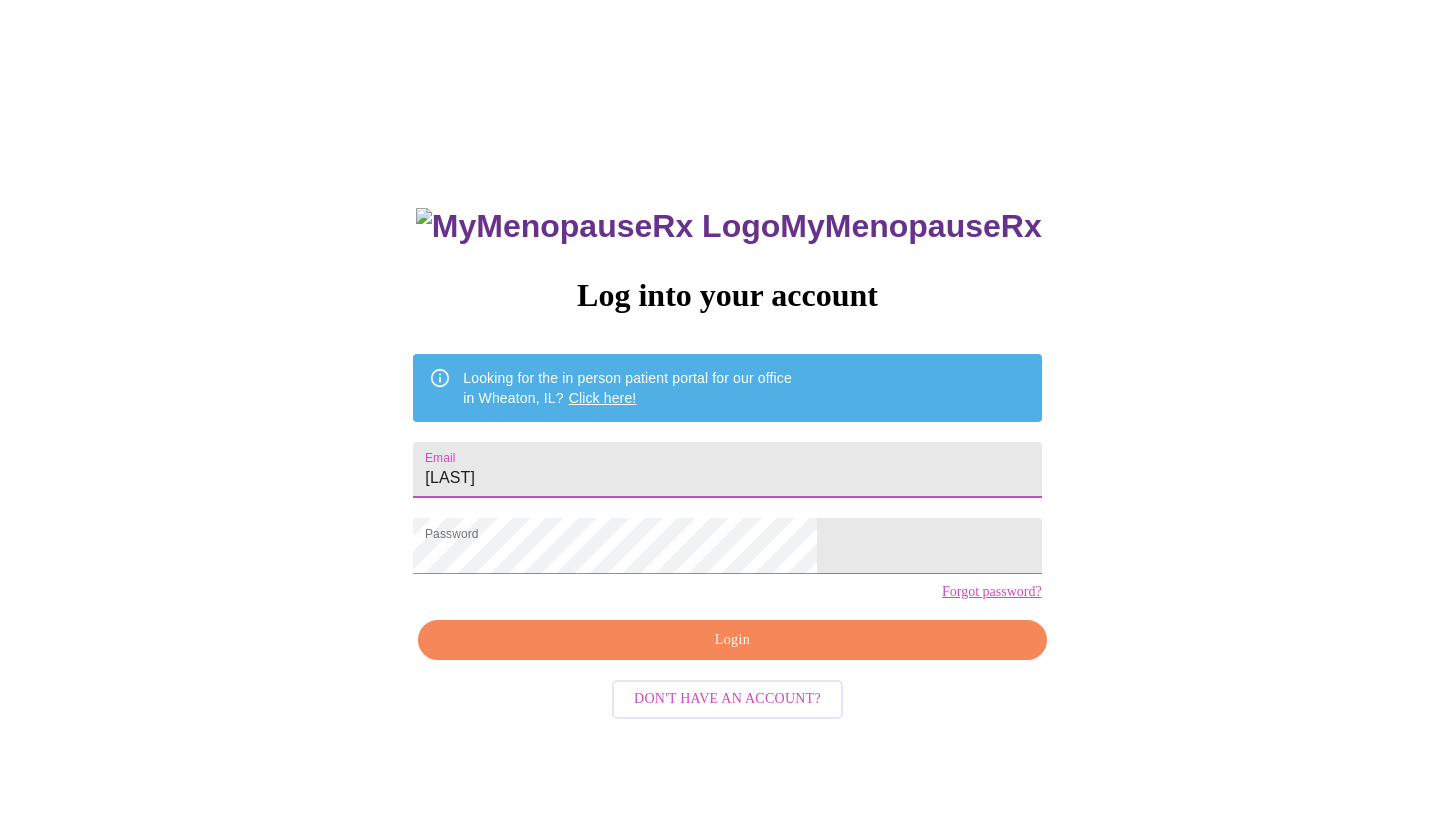 drag, startPoint x: 812, startPoint y: 457, endPoint x: 639, endPoint y: 444, distance: 173.48775 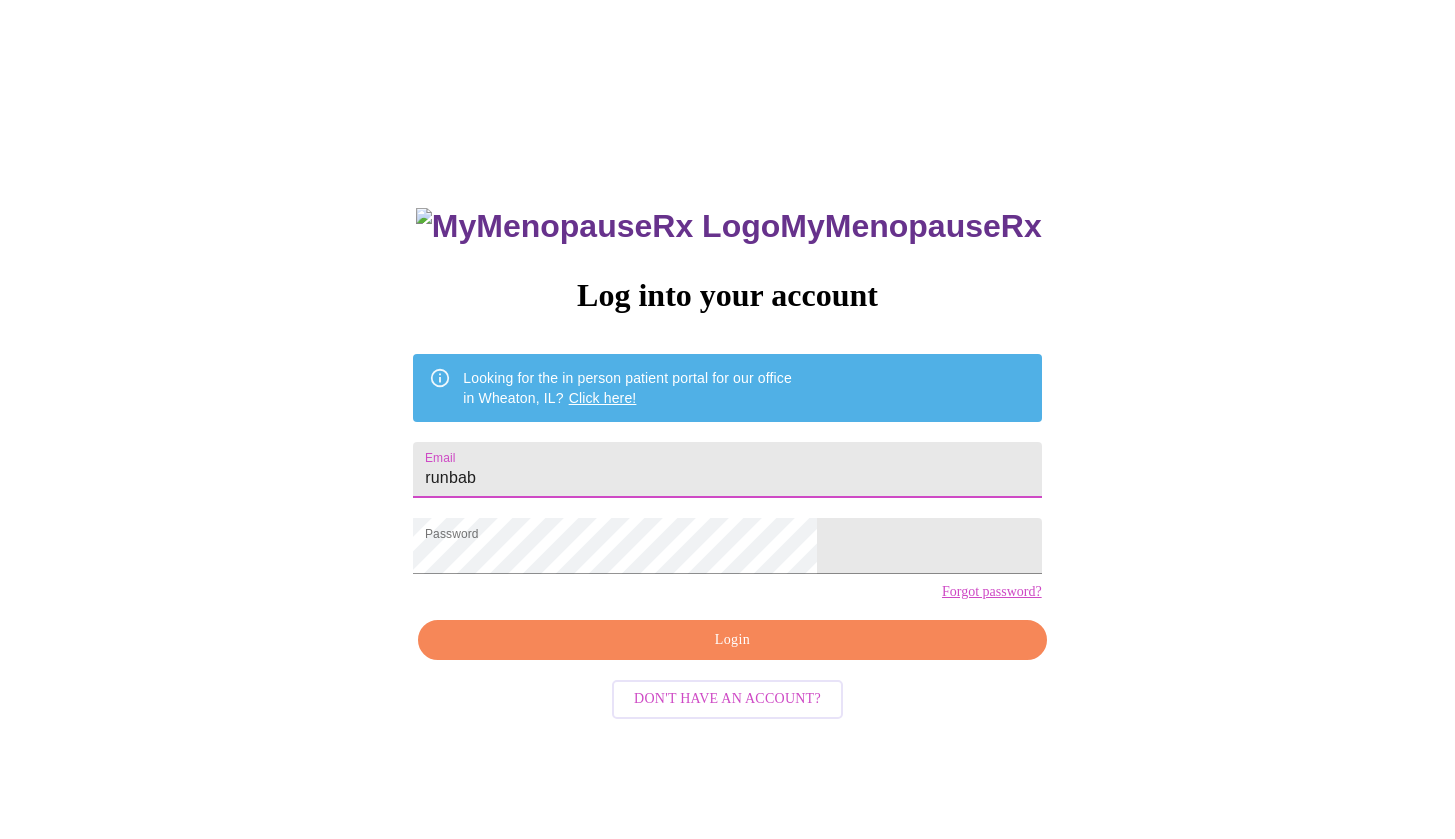 type on "runbaby" 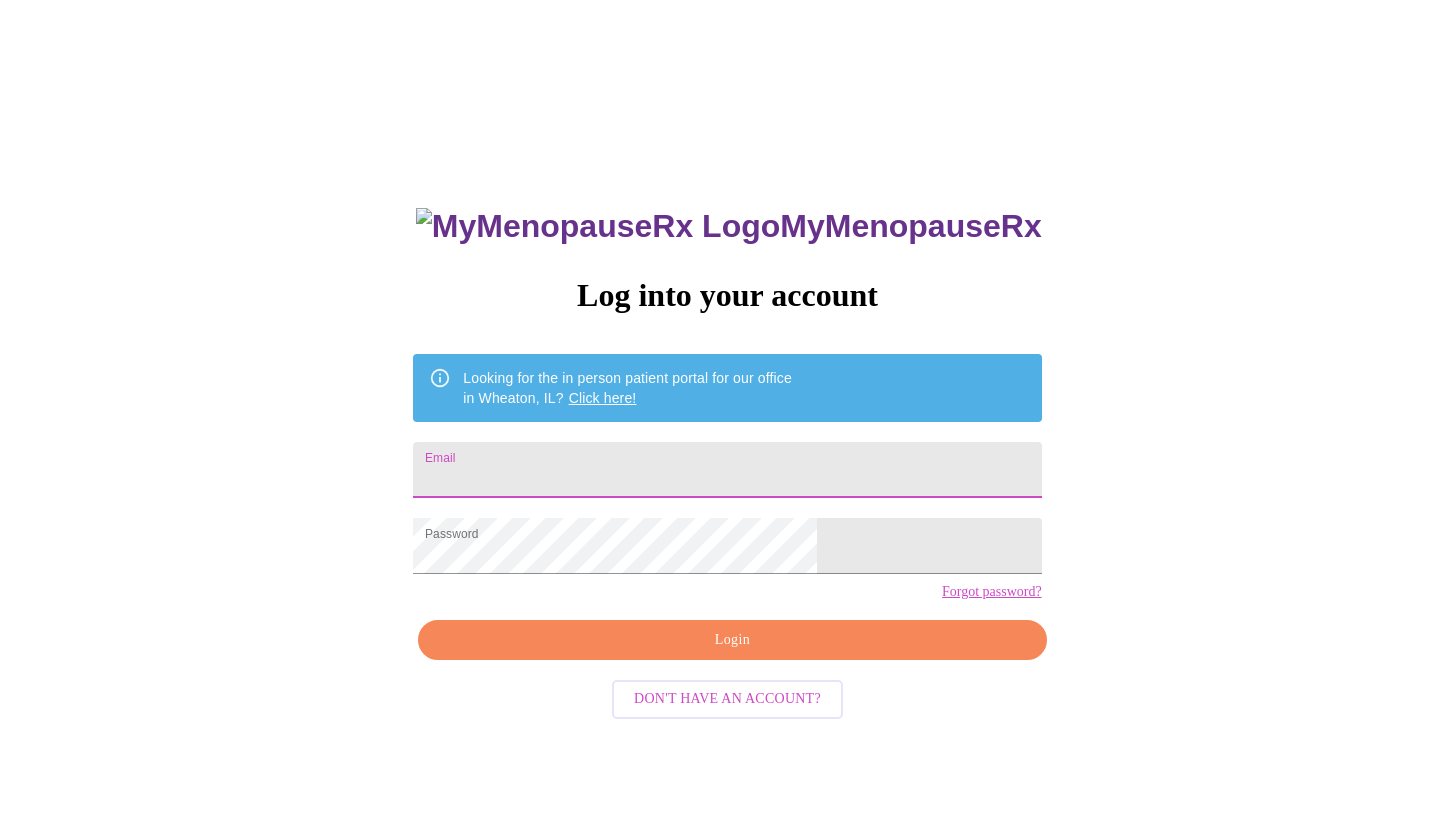 type on "[USERNAME]@[EXAMPLE.COM]" 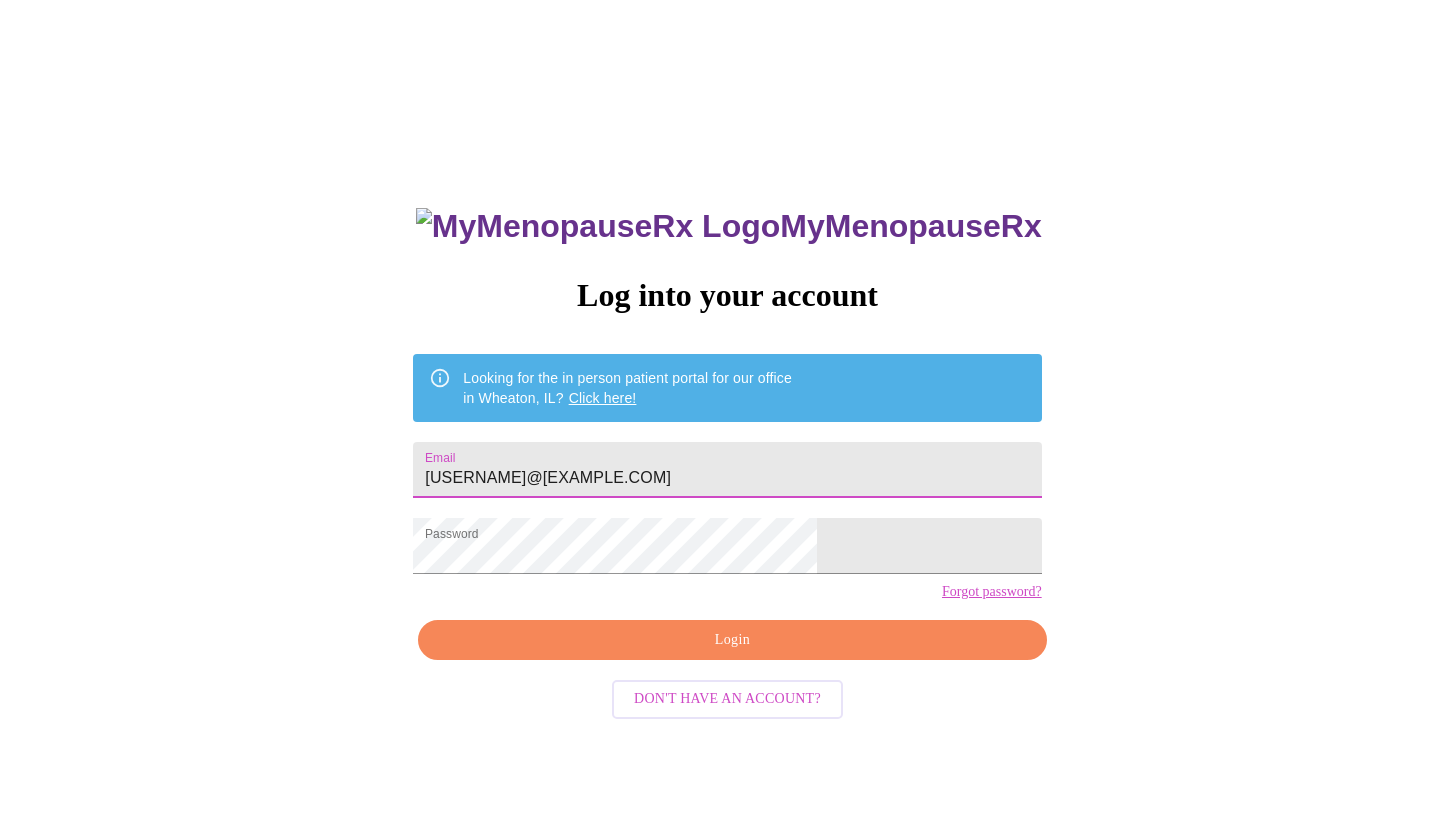 click on "Login" at bounding box center [732, 640] 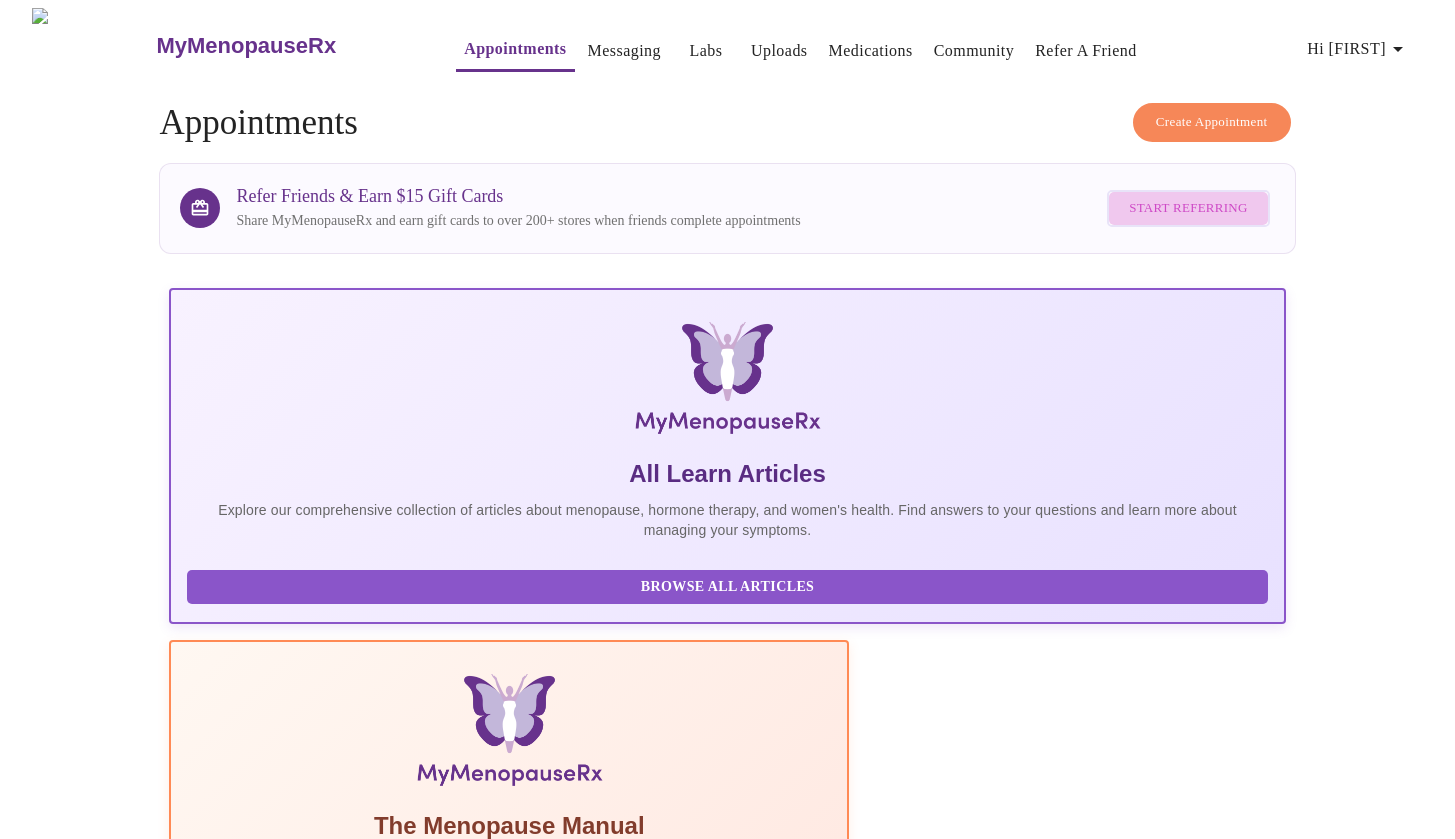 click on "Start Referring" at bounding box center (1188, 208) 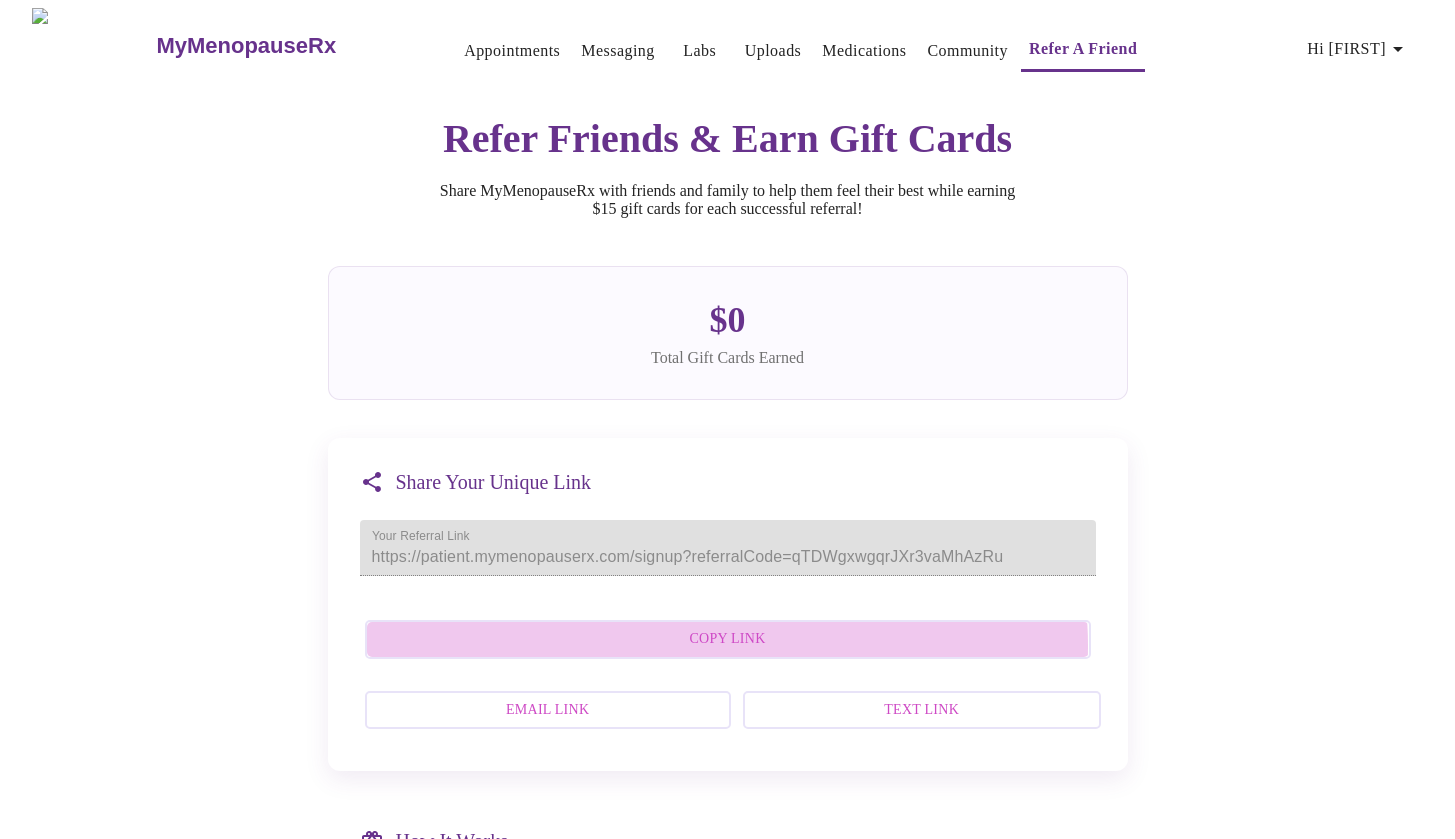 click on "Copy Link" at bounding box center [728, 639] 